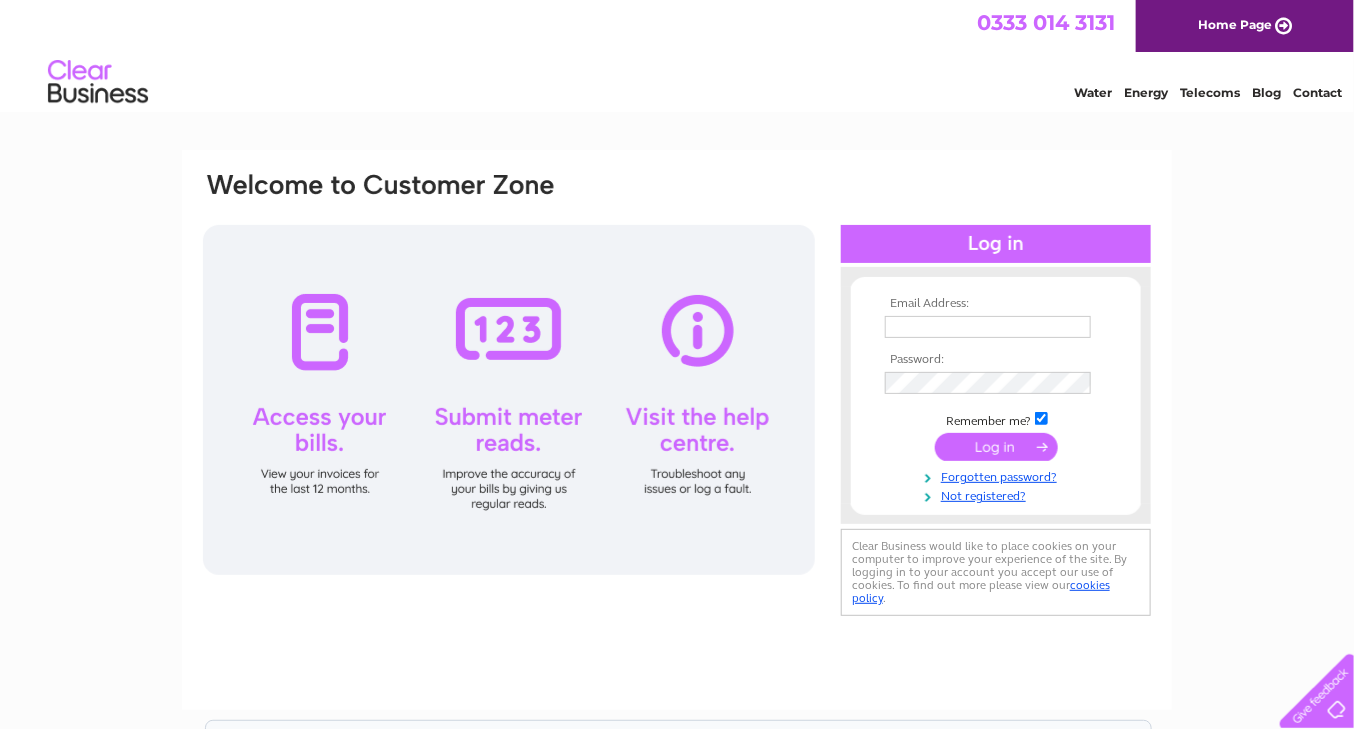 scroll, scrollTop: 0, scrollLeft: 0, axis: both 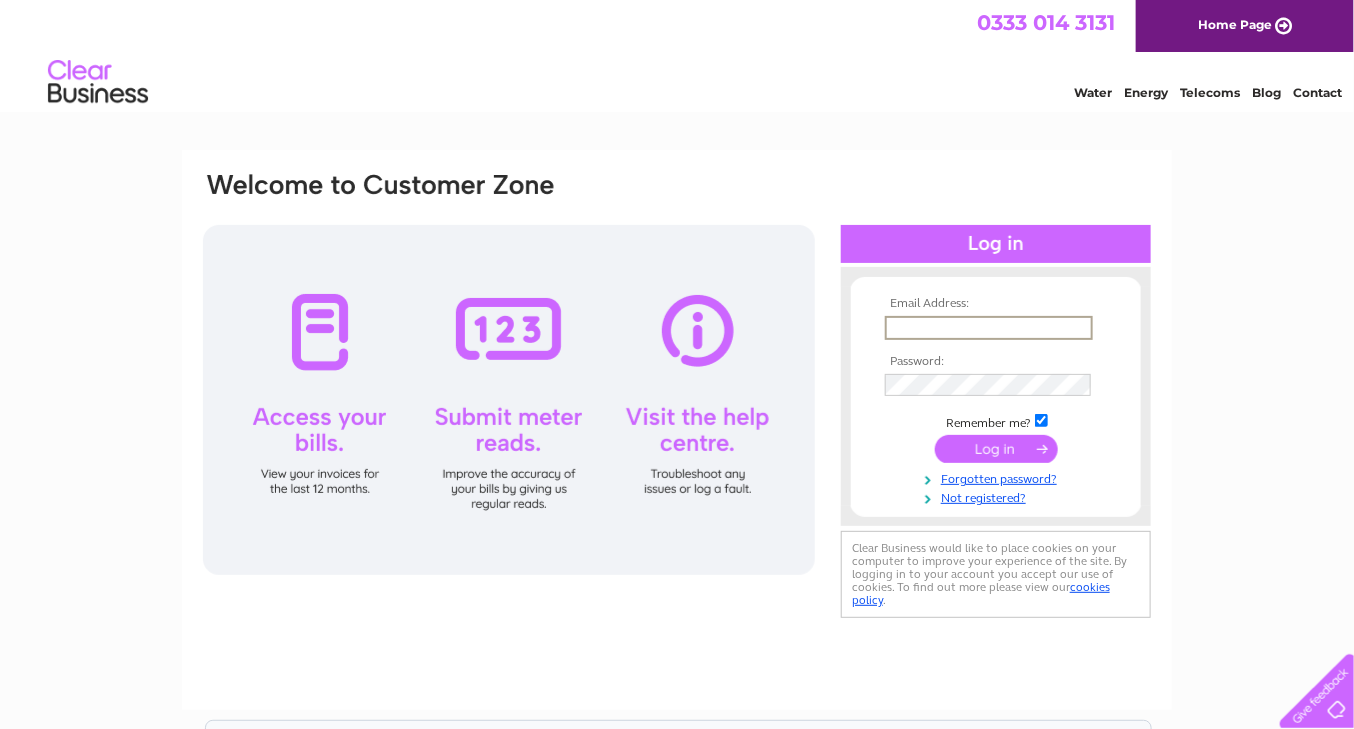 click at bounding box center [989, 328] 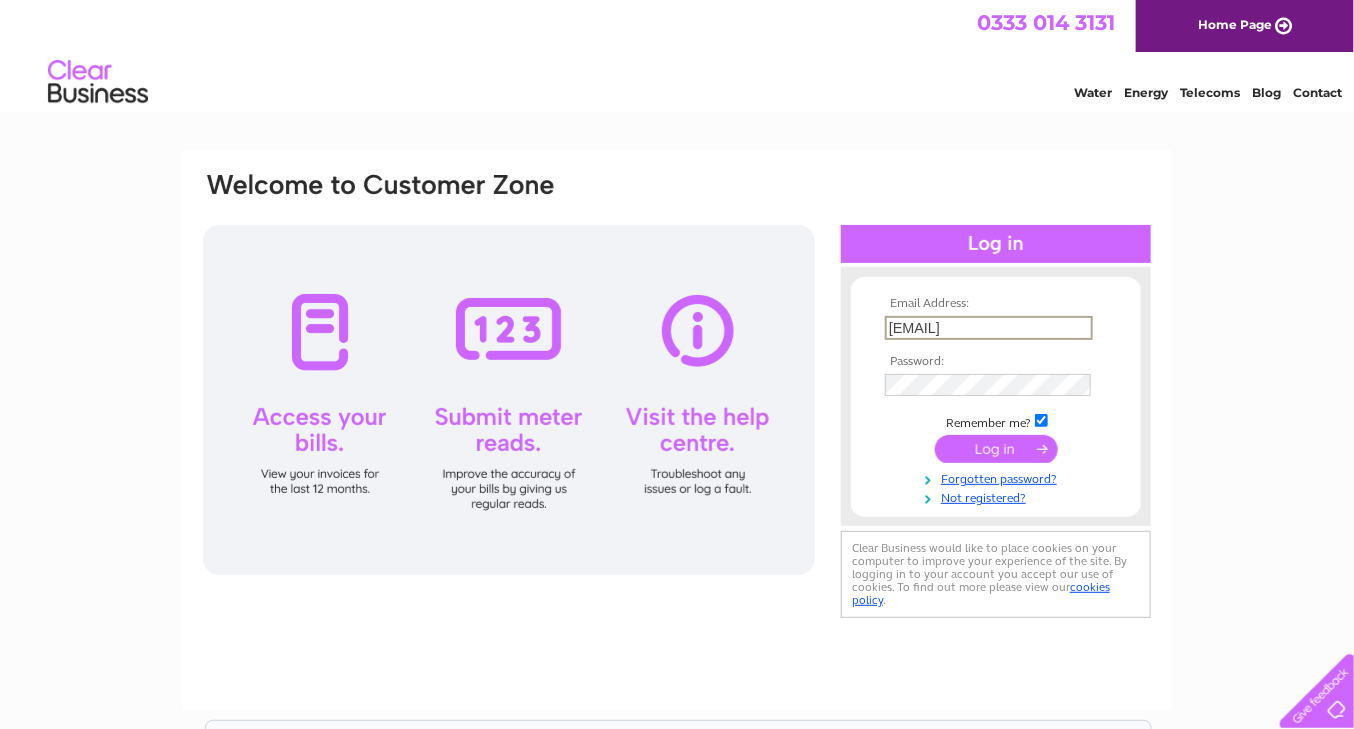 drag, startPoint x: 920, startPoint y: 325, endPoint x: 877, endPoint y: 330, distance: 43.289722 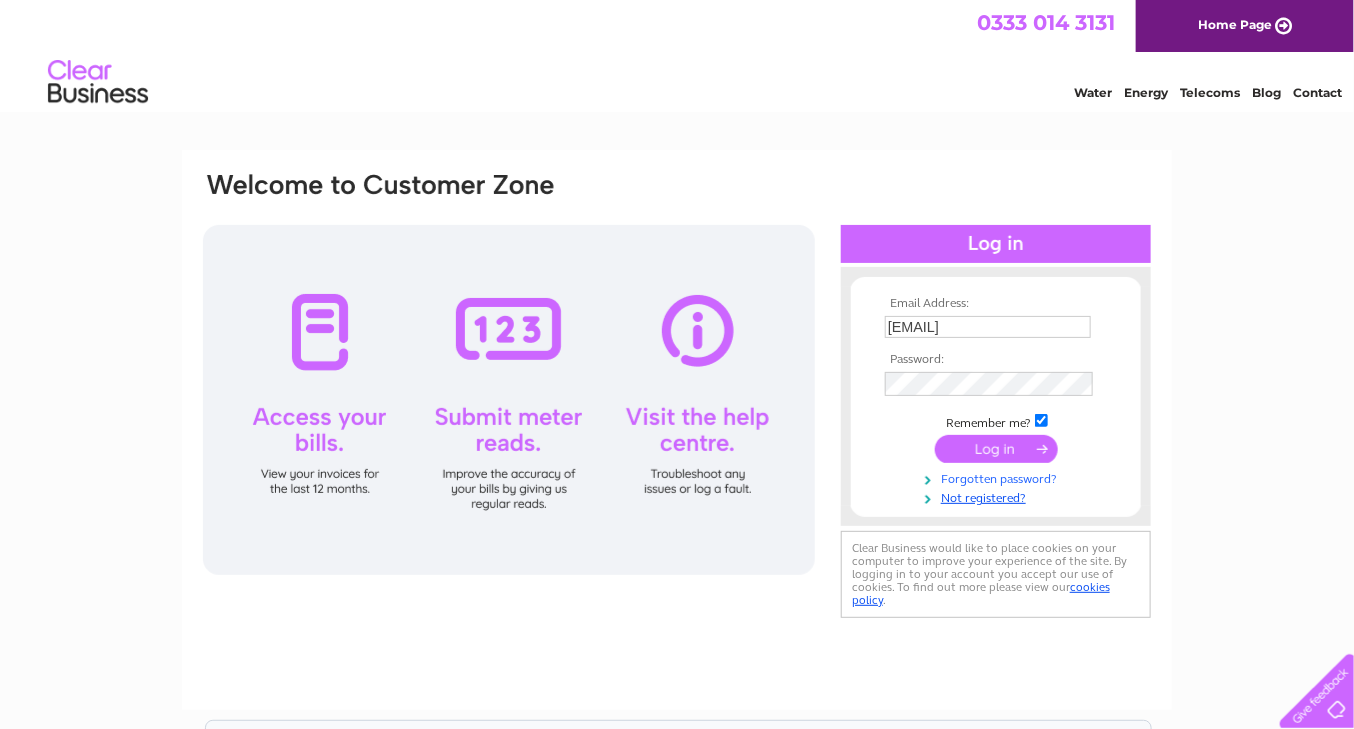 click on "Forgotten password?" at bounding box center [998, 477] 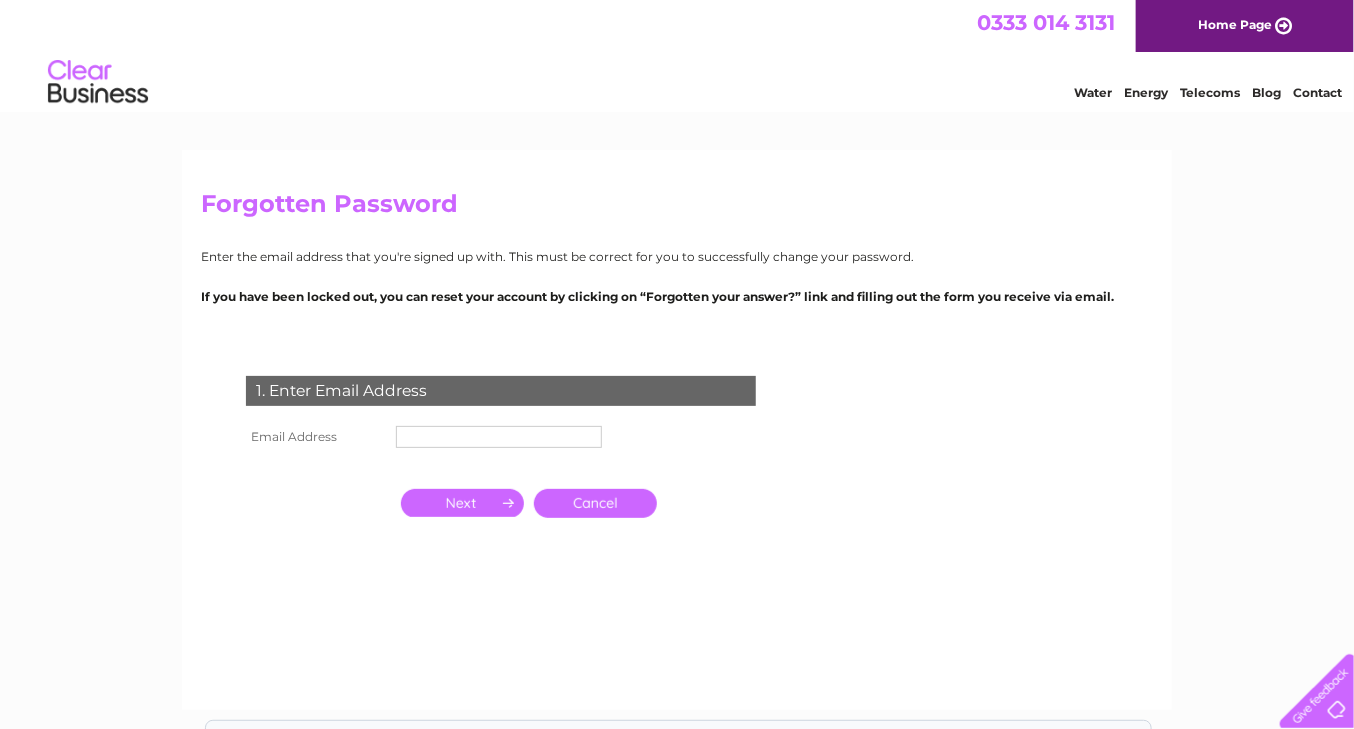scroll, scrollTop: 0, scrollLeft: 0, axis: both 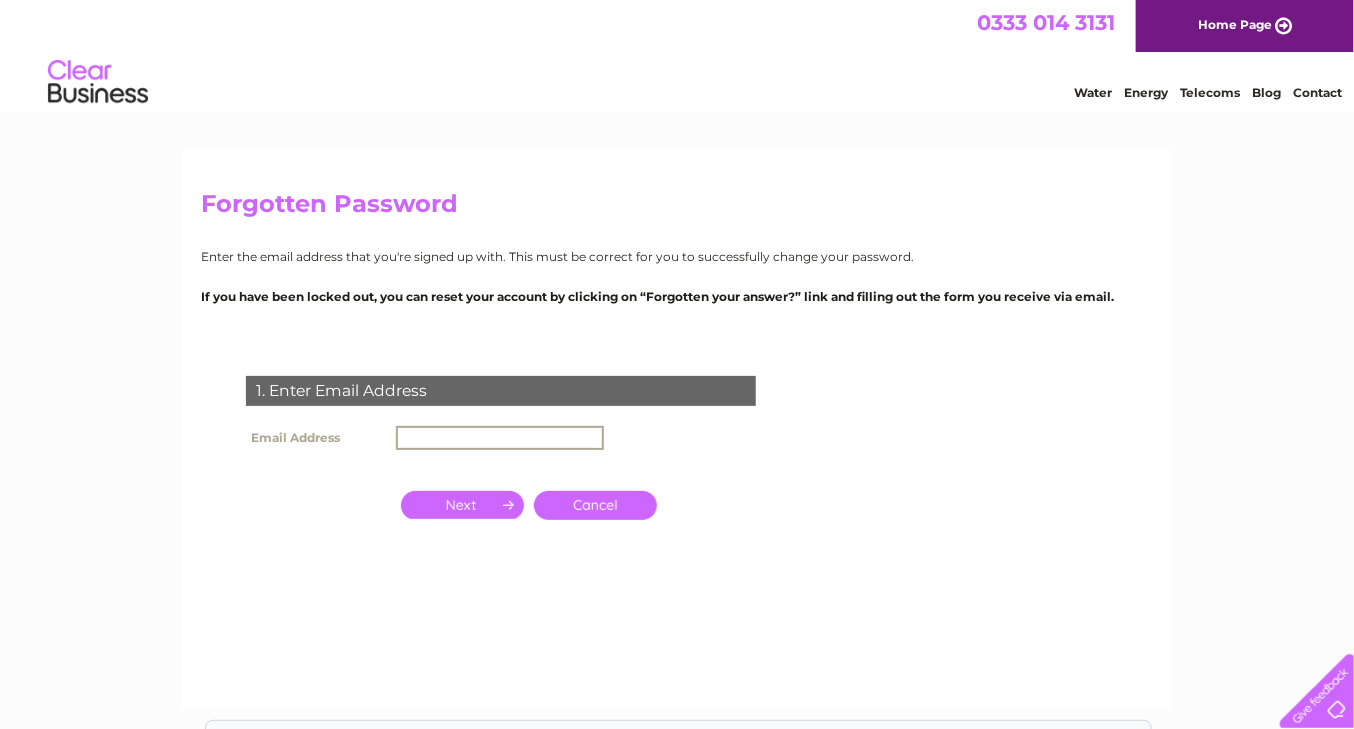 type on "JW@JAMESWRIGHTACCOUNTANTS.CO.UK" 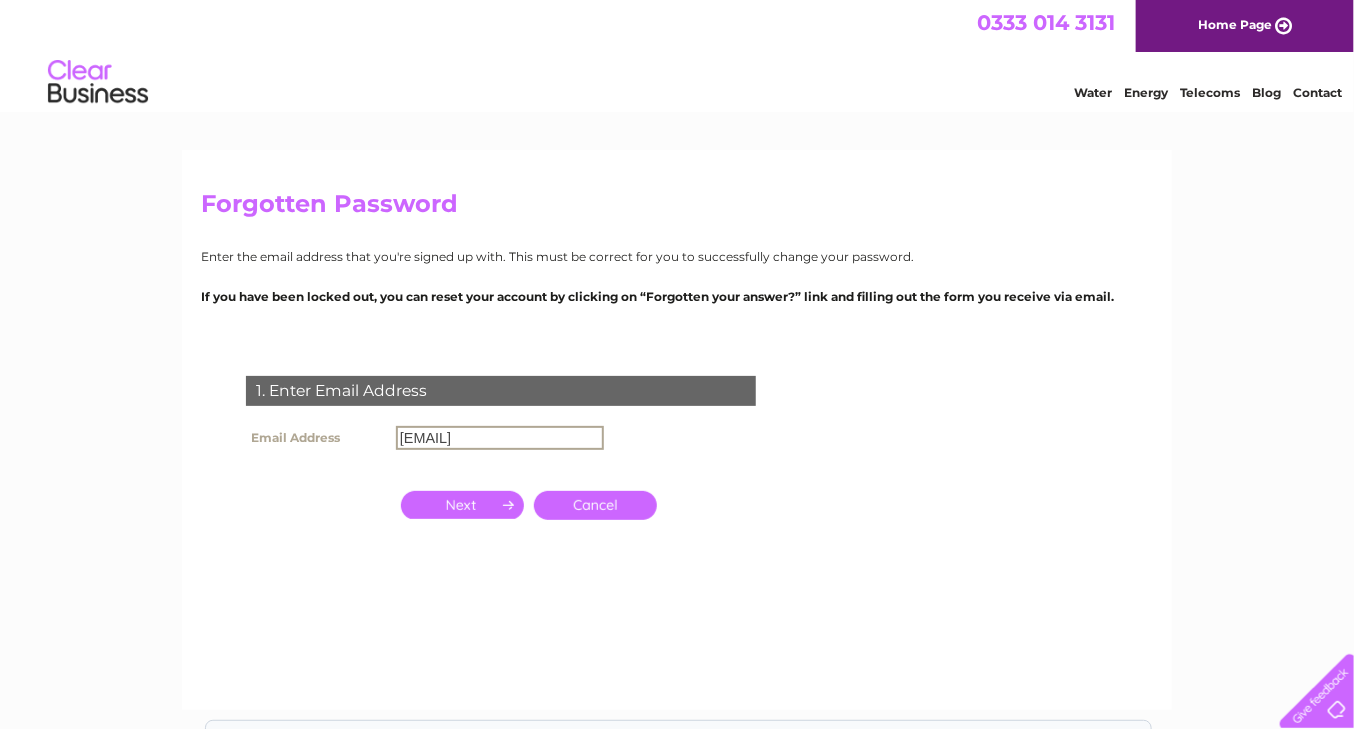 click at bounding box center (462, 505) 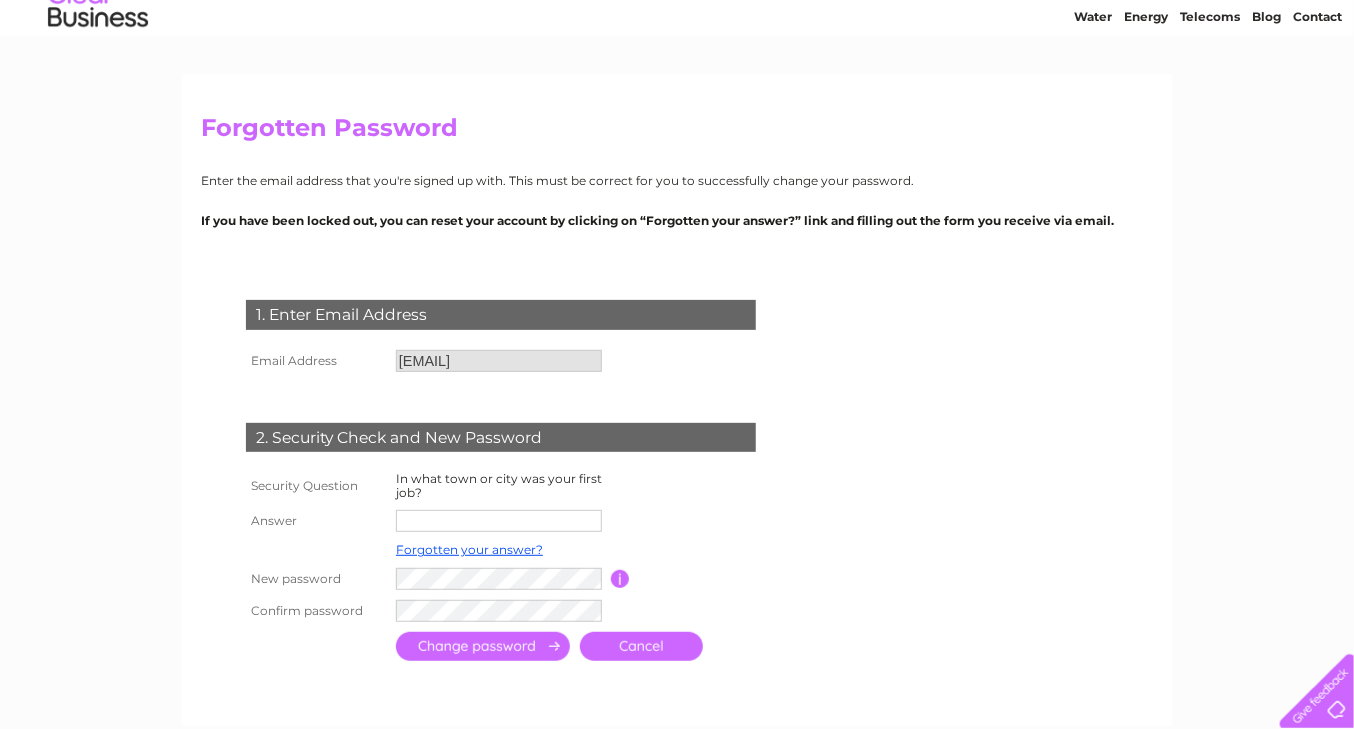 scroll, scrollTop: 249, scrollLeft: 0, axis: vertical 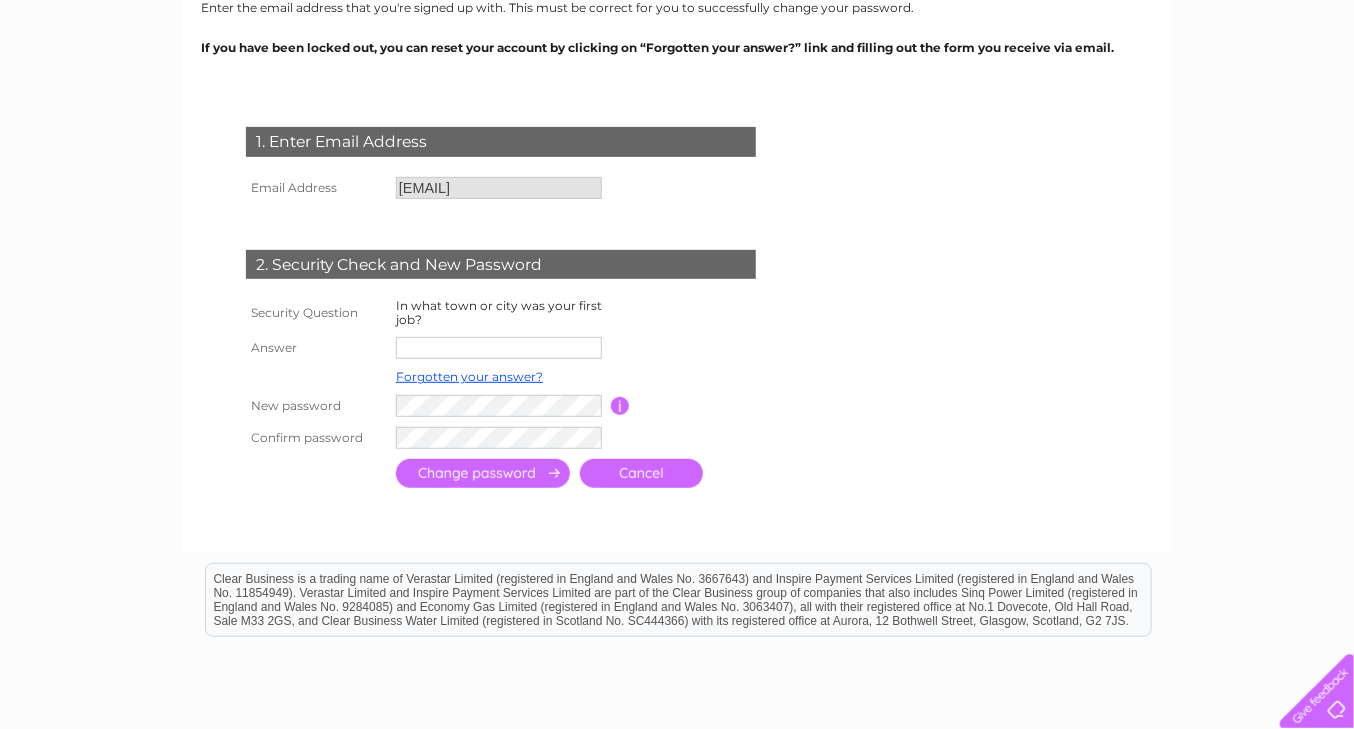 click at bounding box center [499, 348] 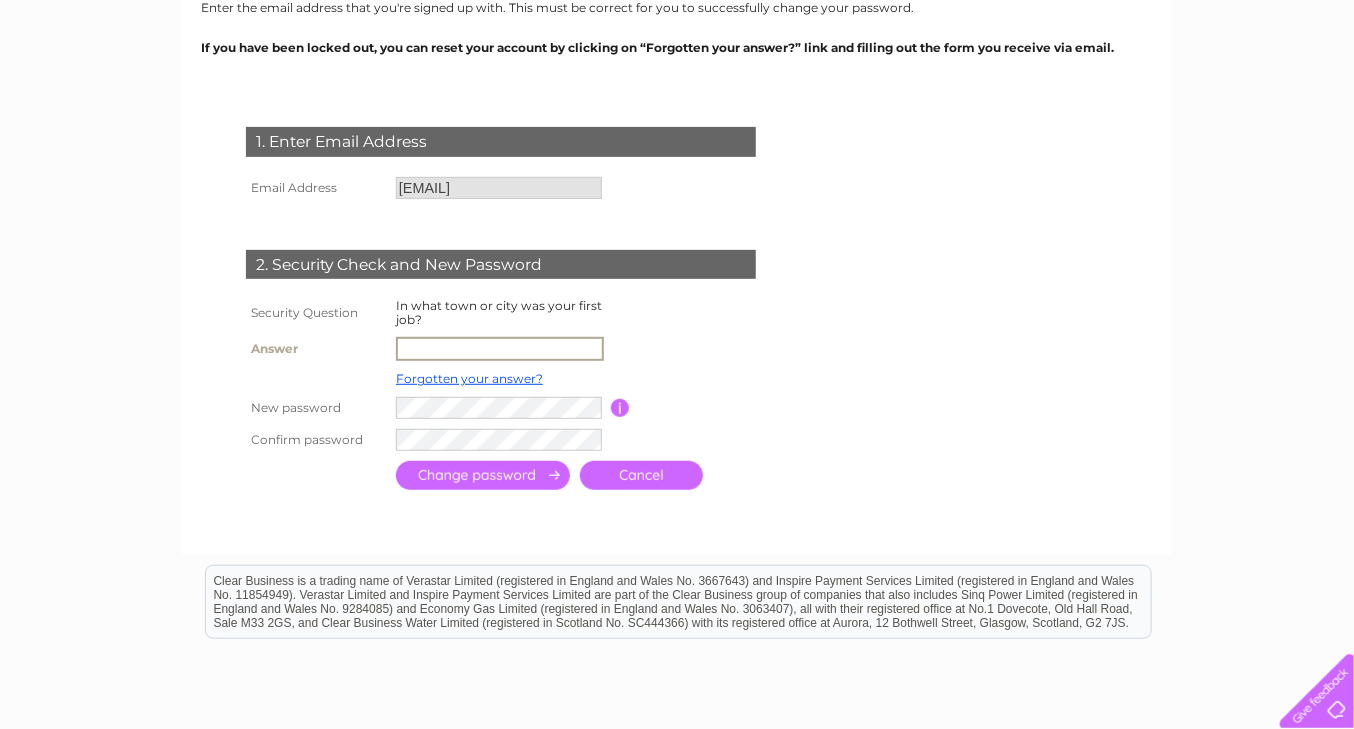 type on "Kingston" 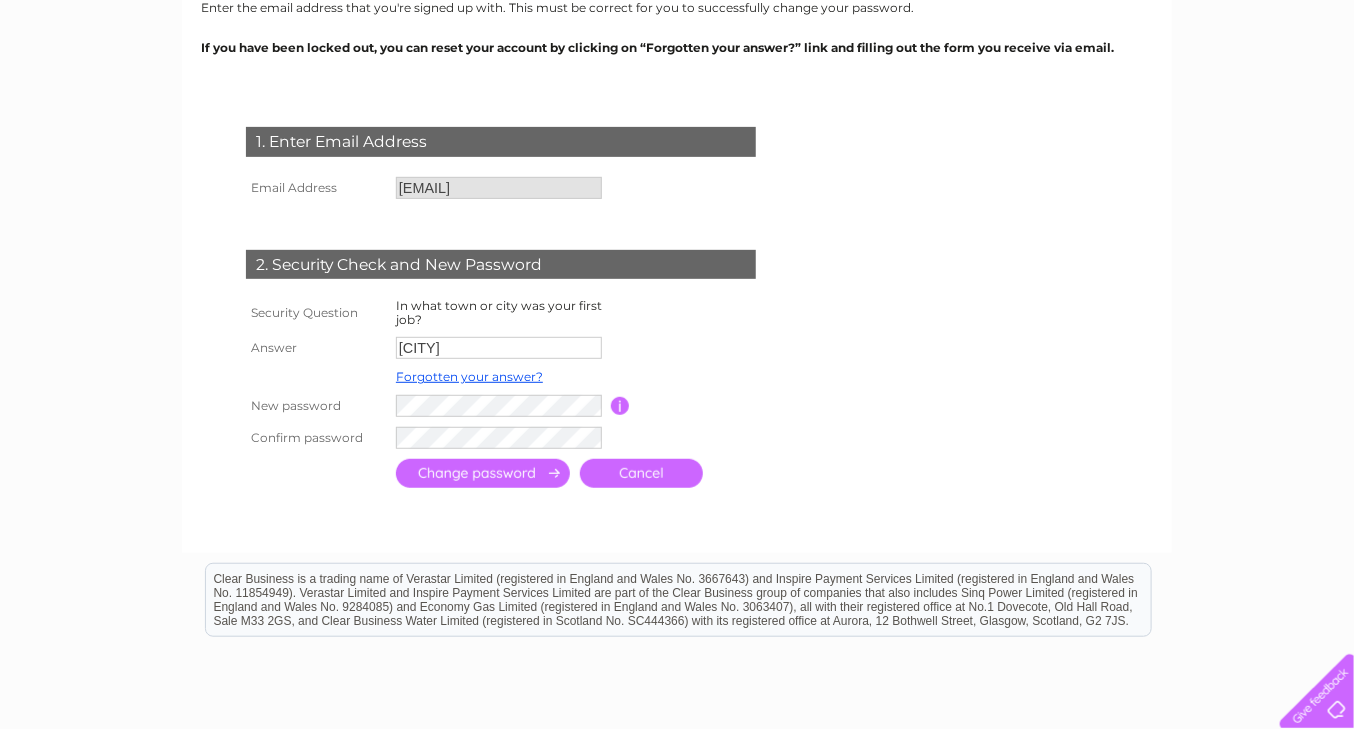 click at bounding box center [620, 406] 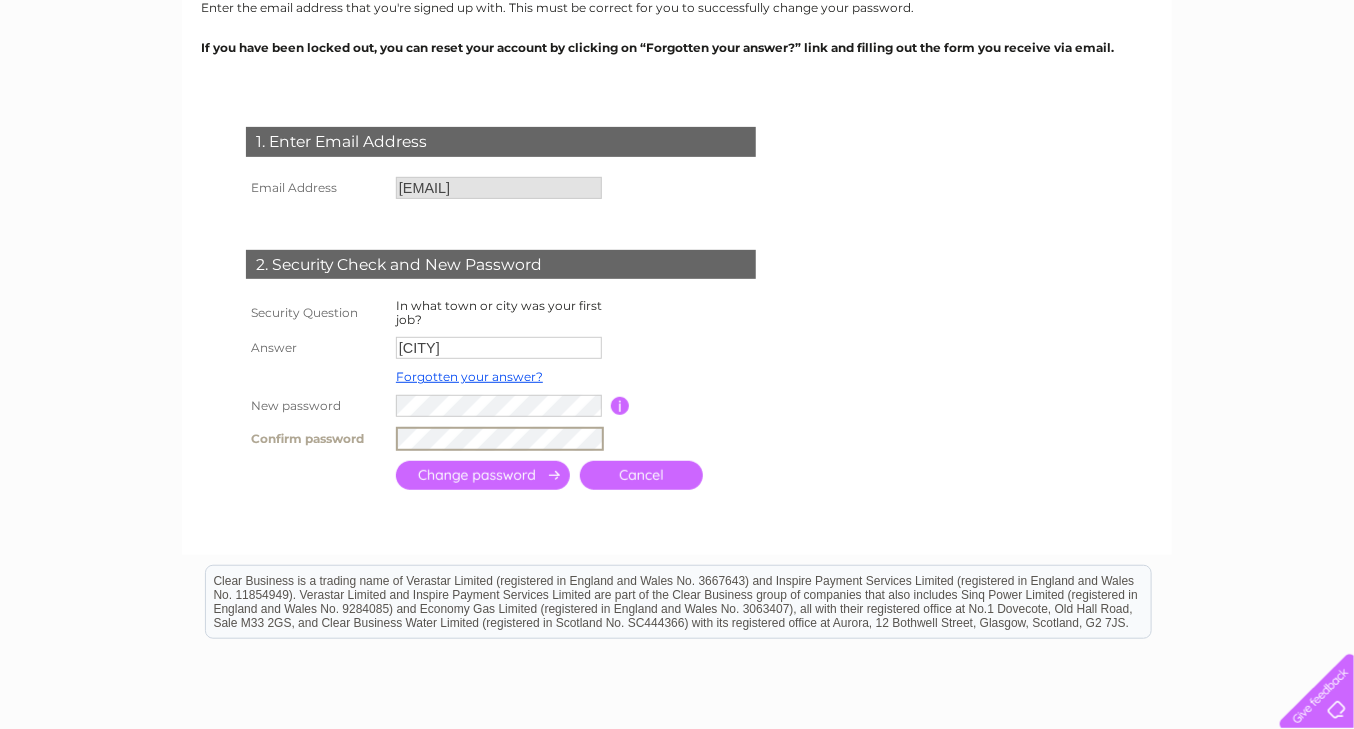 click at bounding box center [483, 475] 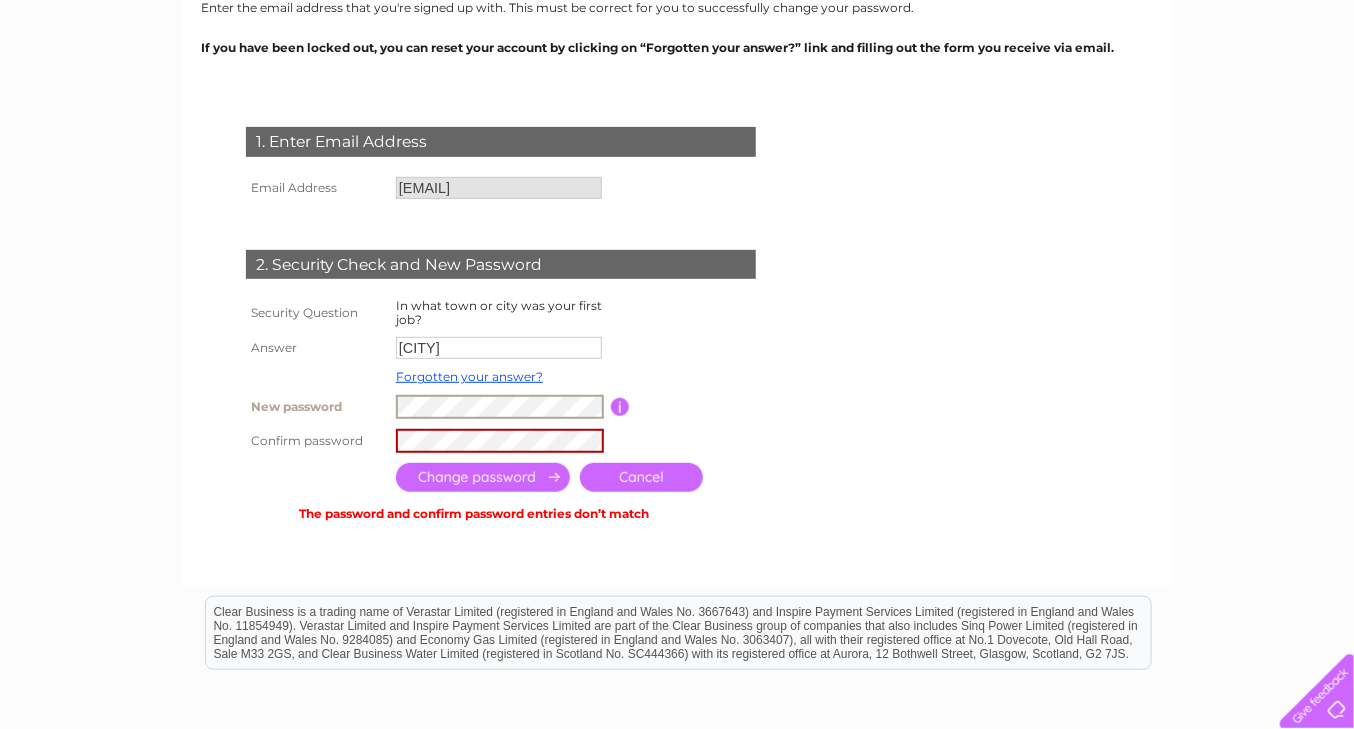 click on "New password
Password must be at least 6 characters long" at bounding box center [525, 407] 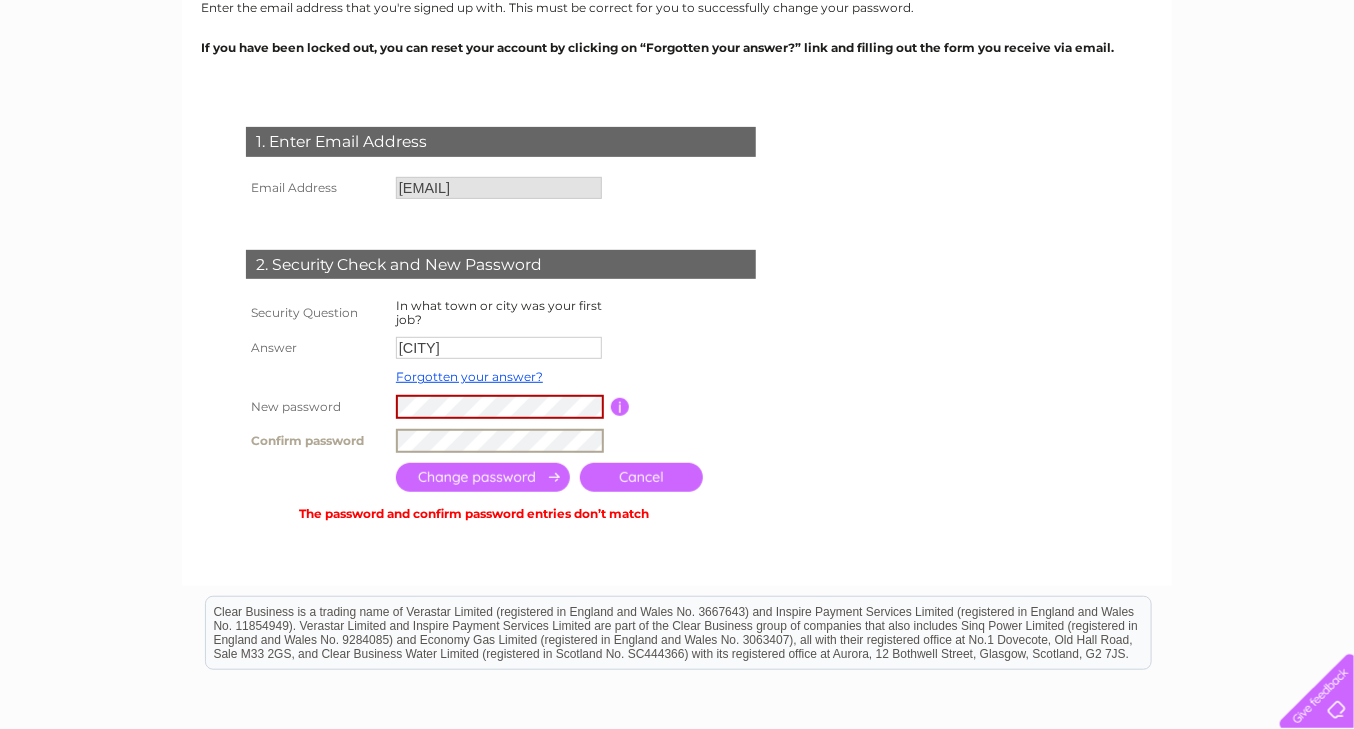 click on "Confirm password" at bounding box center [525, 441] 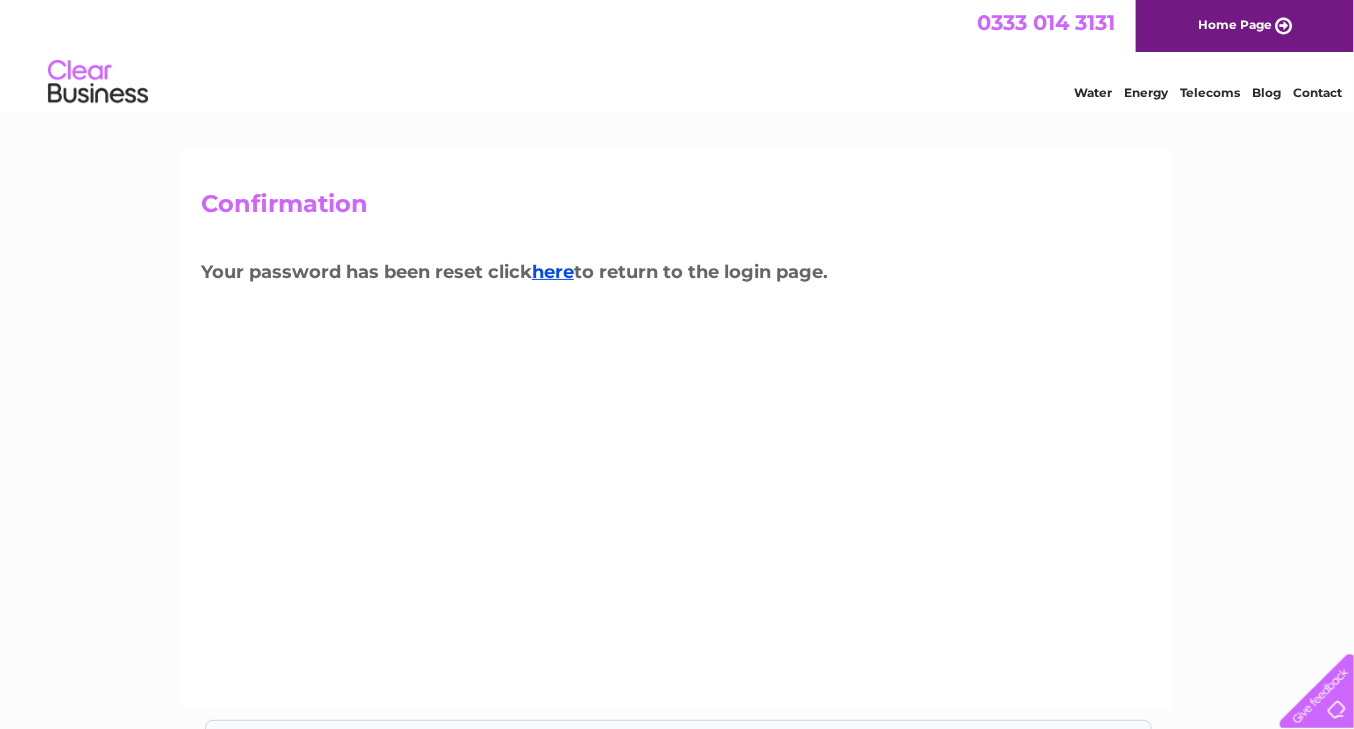 scroll, scrollTop: 0, scrollLeft: 0, axis: both 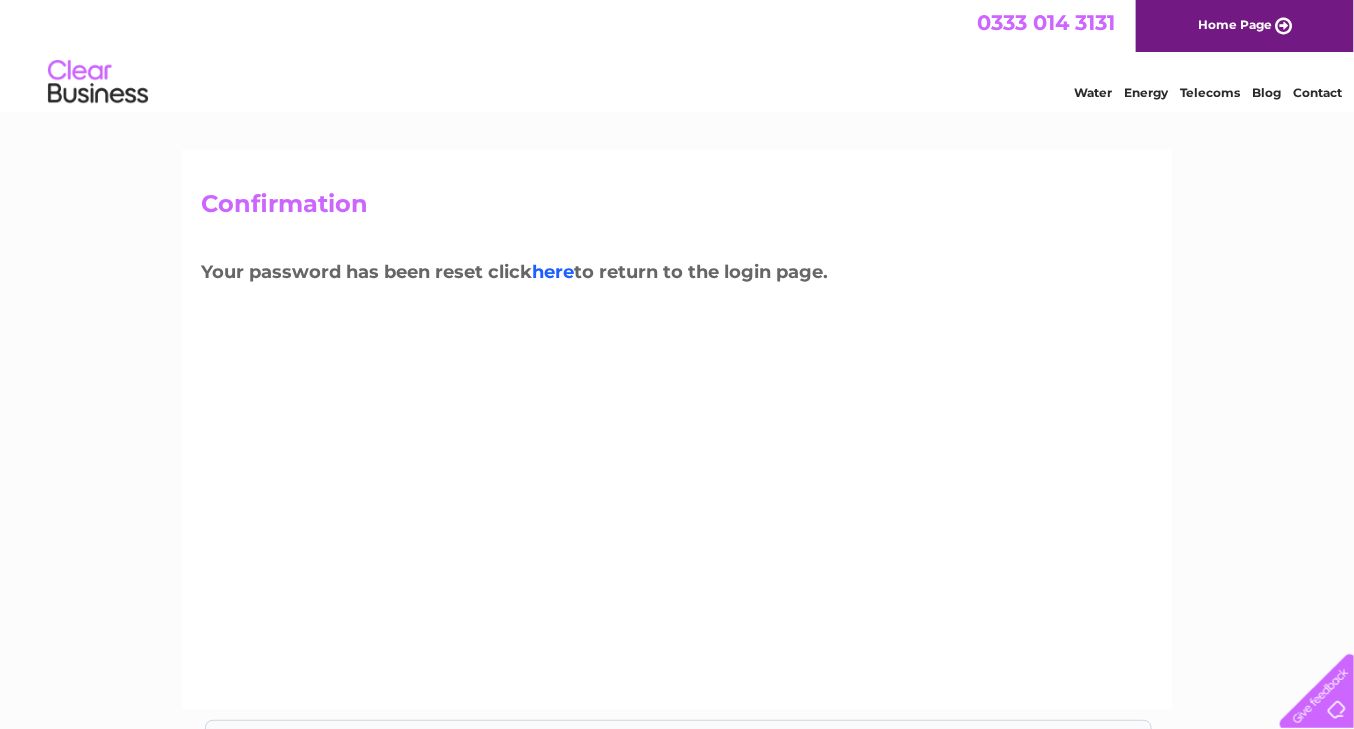 click on "here" at bounding box center [553, 272] 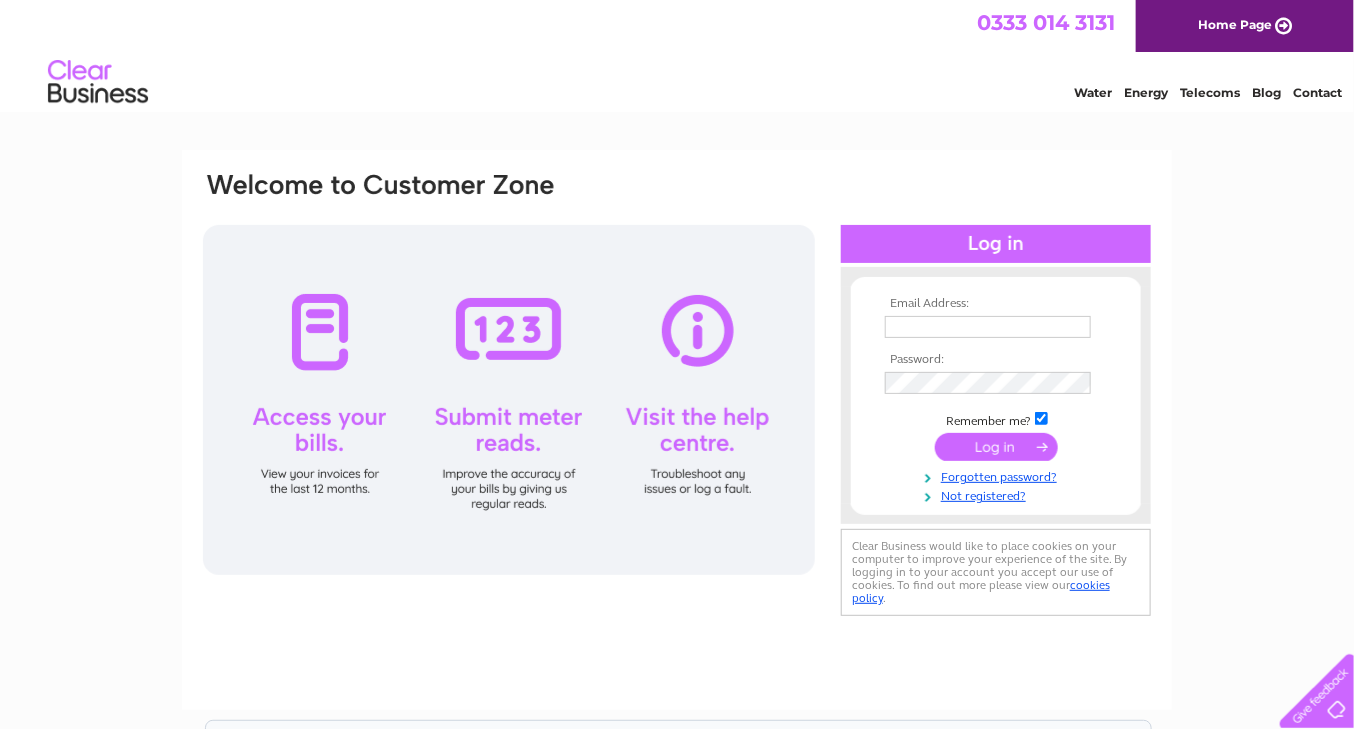 scroll, scrollTop: 0, scrollLeft: 0, axis: both 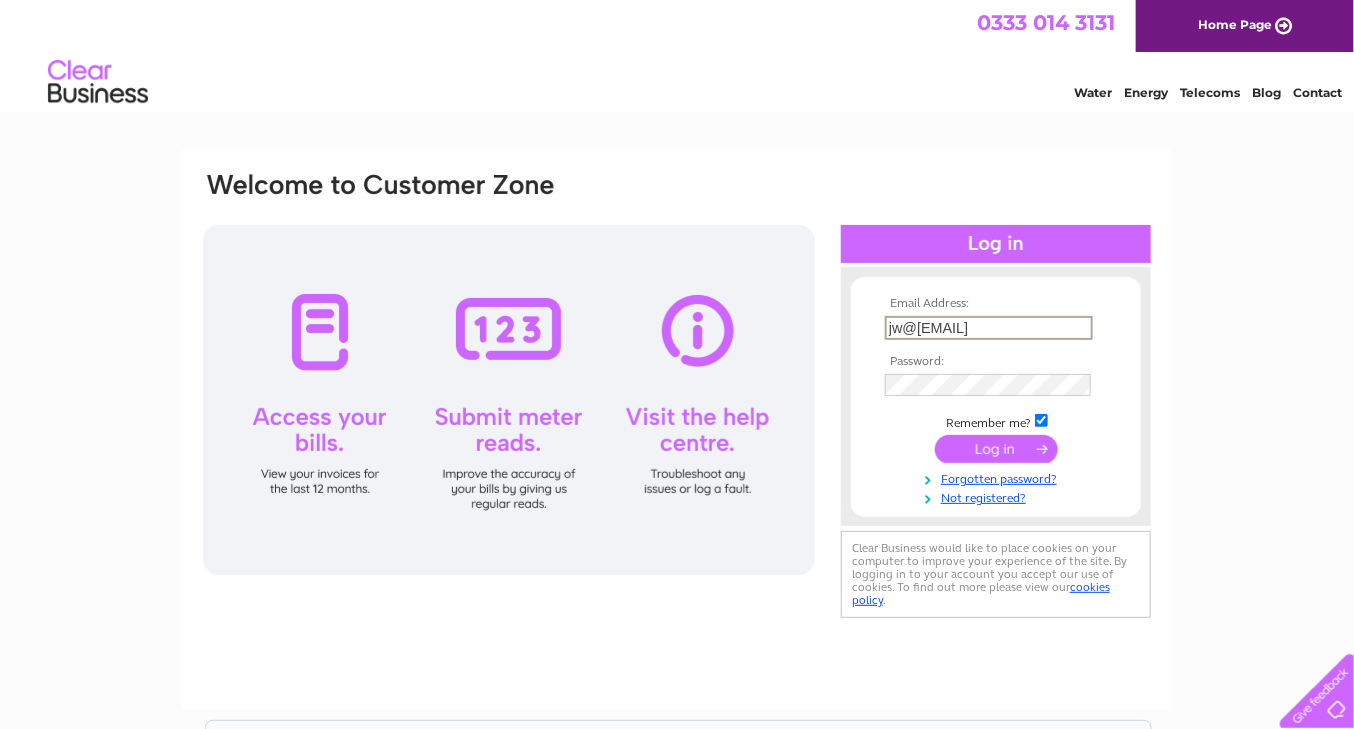 type on "jw@jameswrightaccountants.co.uk" 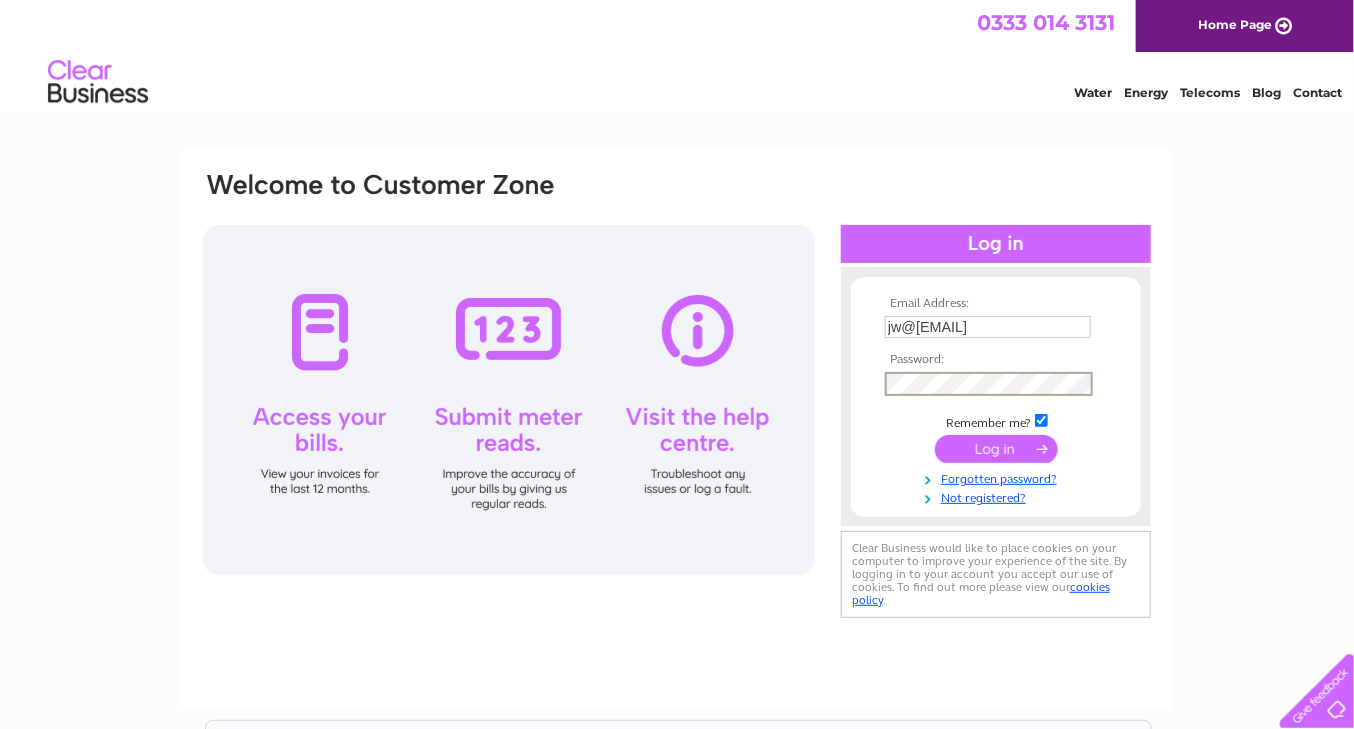 click at bounding box center [996, 449] 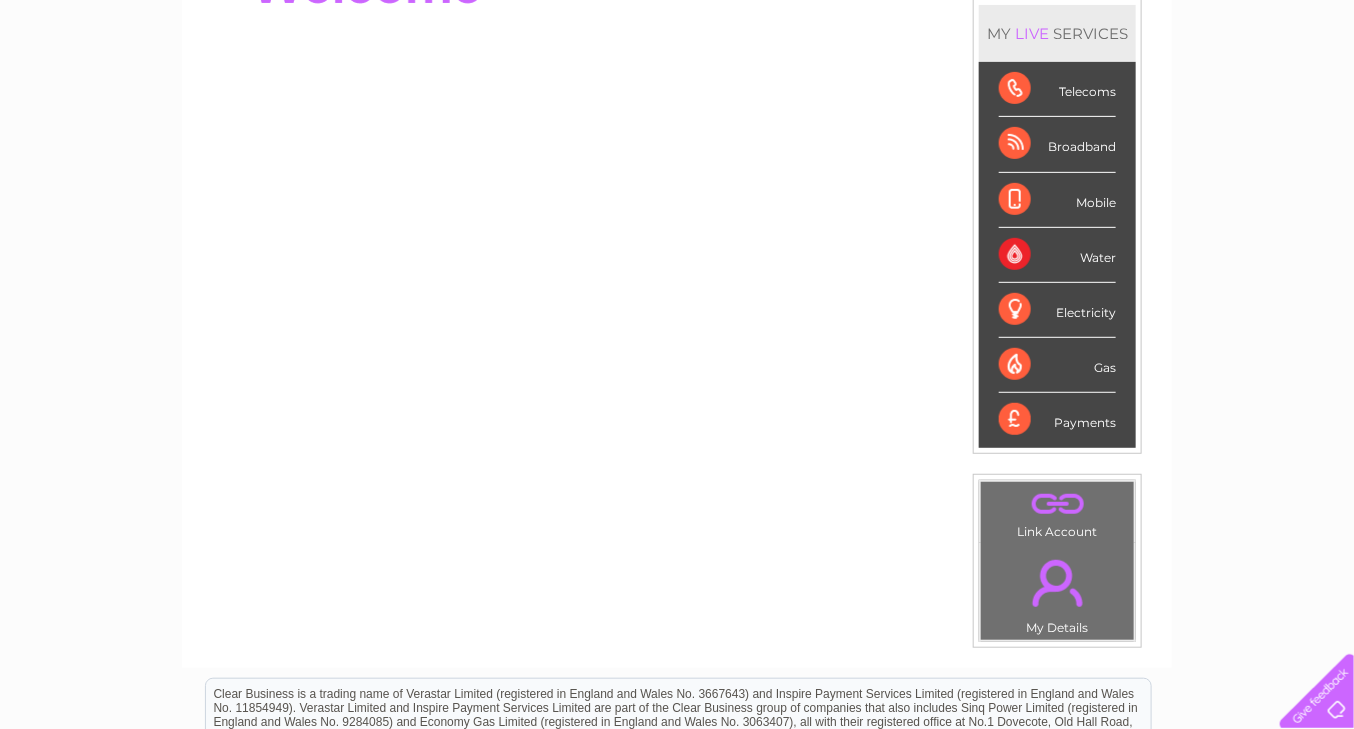scroll, scrollTop: 83, scrollLeft: 0, axis: vertical 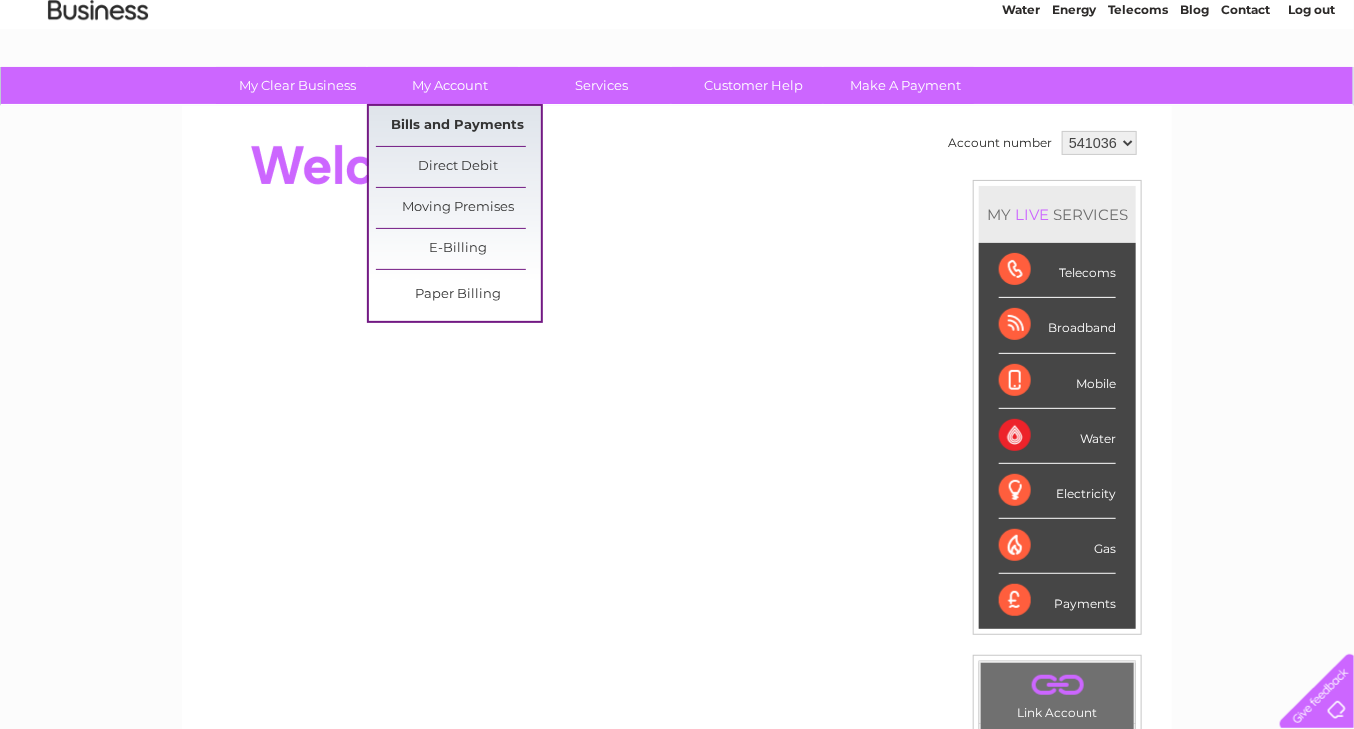 click on "Bills and Payments" at bounding box center [458, 126] 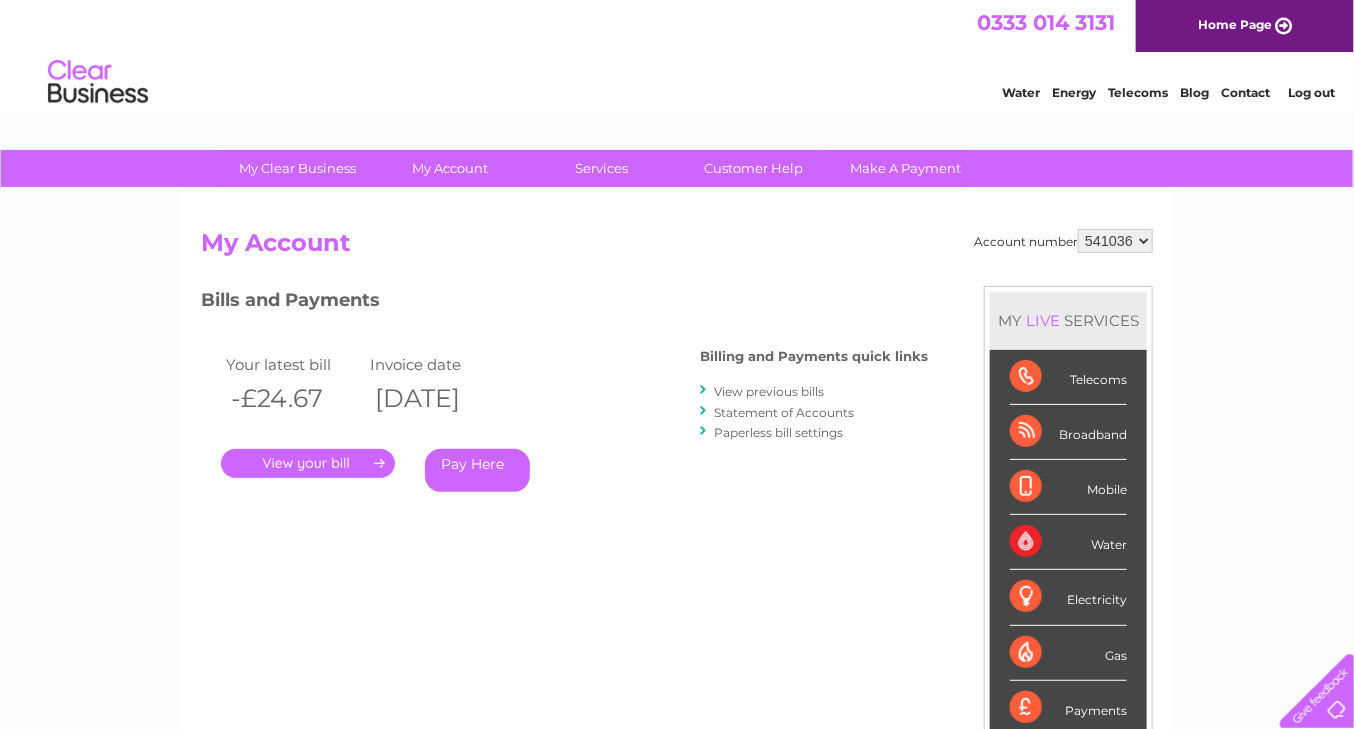 scroll, scrollTop: 0, scrollLeft: 0, axis: both 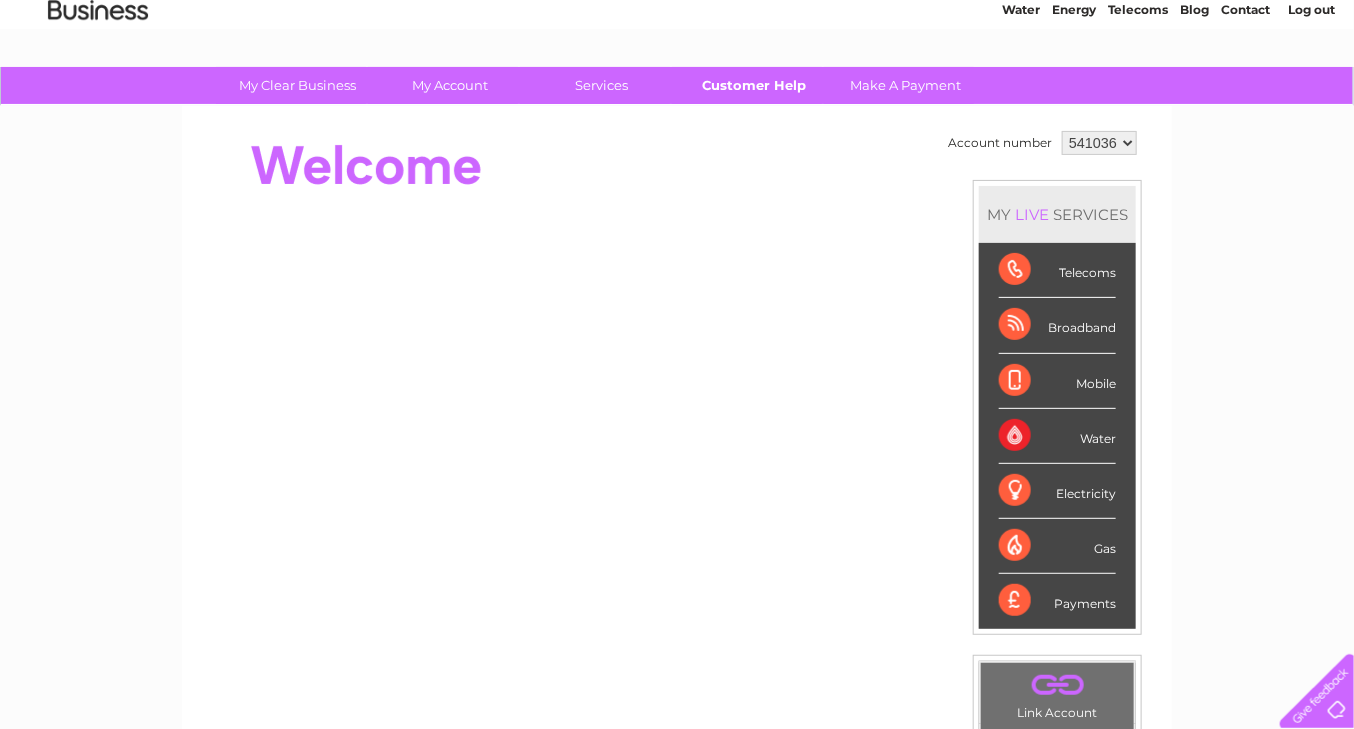 click on "Customer Help" at bounding box center (754, 85) 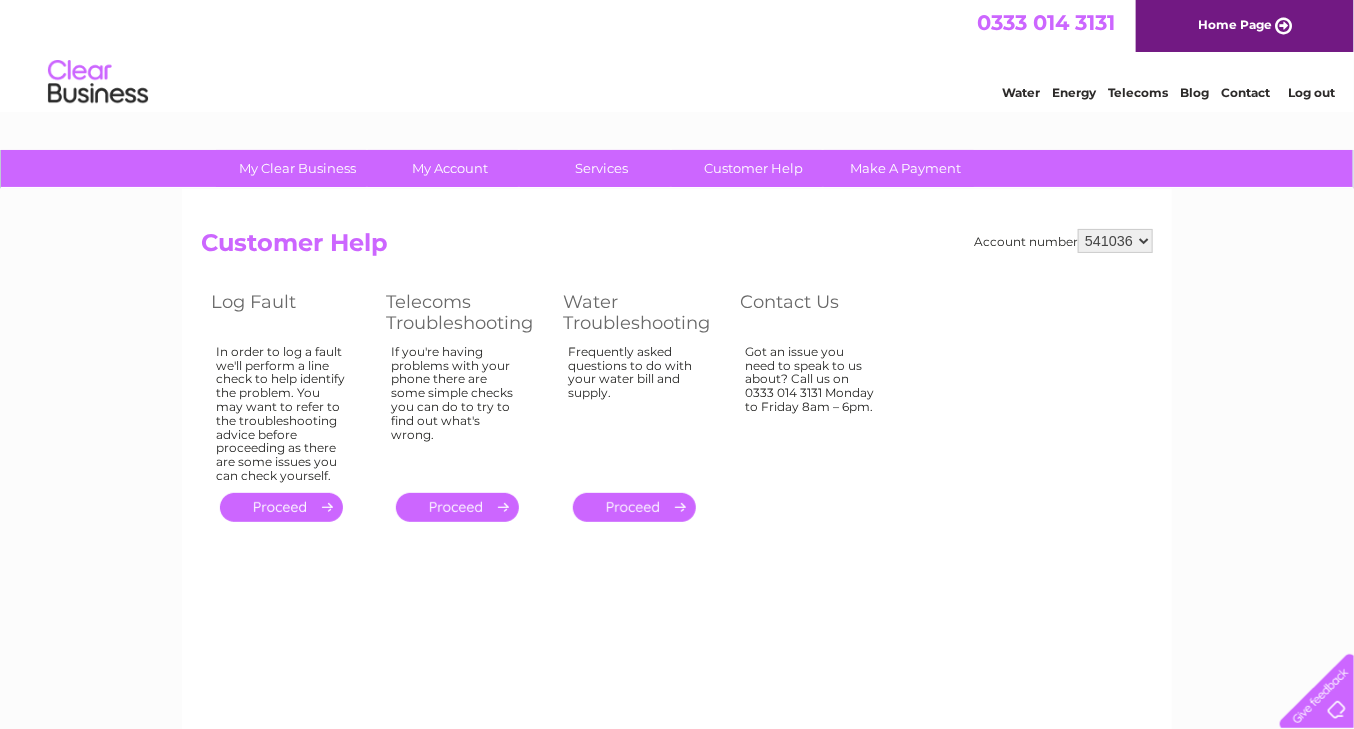 scroll, scrollTop: 0, scrollLeft: 0, axis: both 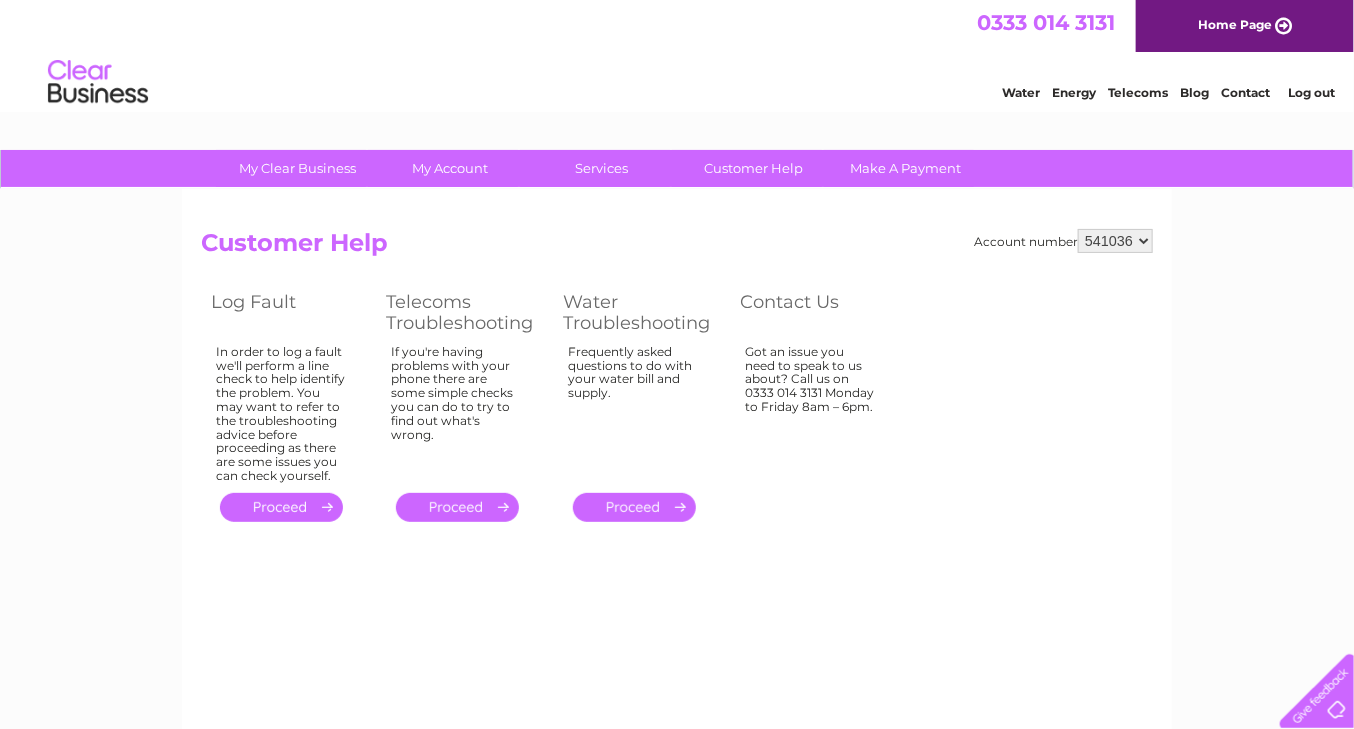 click on "541036" at bounding box center [1115, 241] 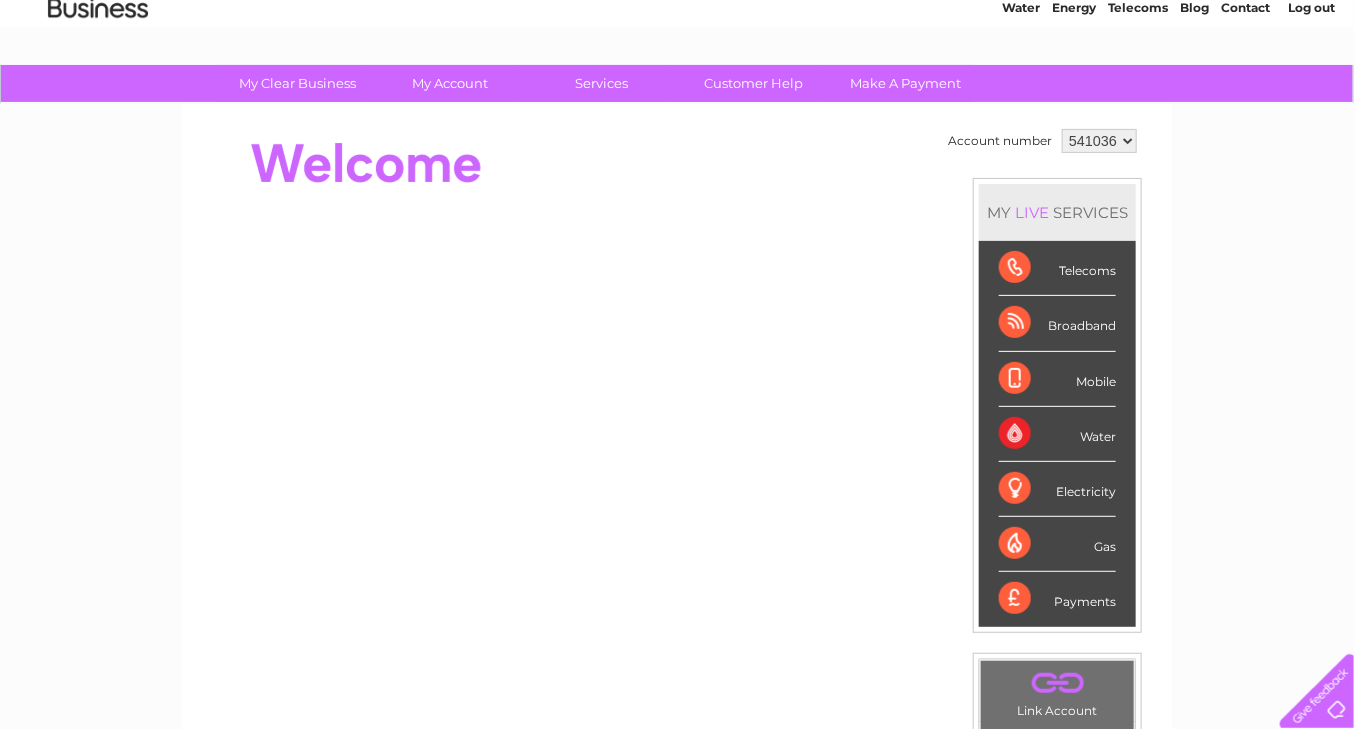 scroll, scrollTop: 83, scrollLeft: 0, axis: vertical 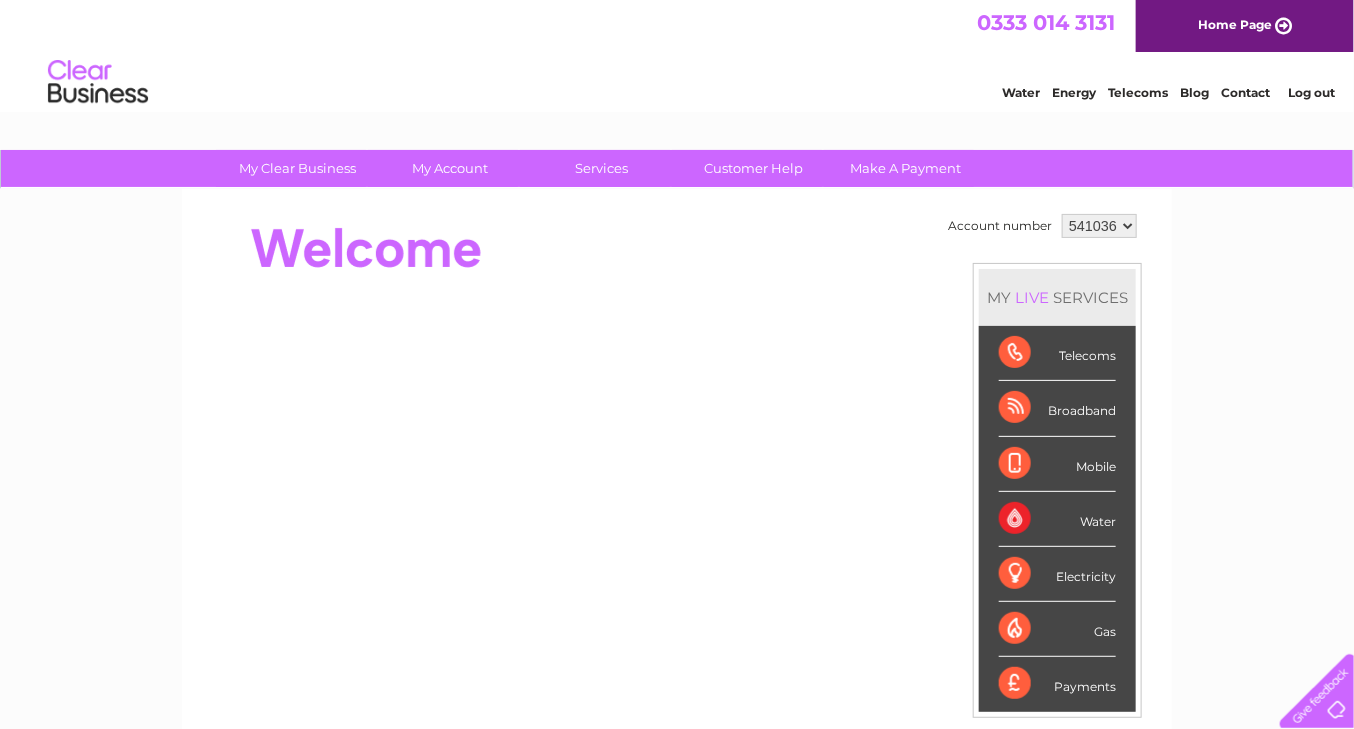 click on "Log out" at bounding box center (1311, 92) 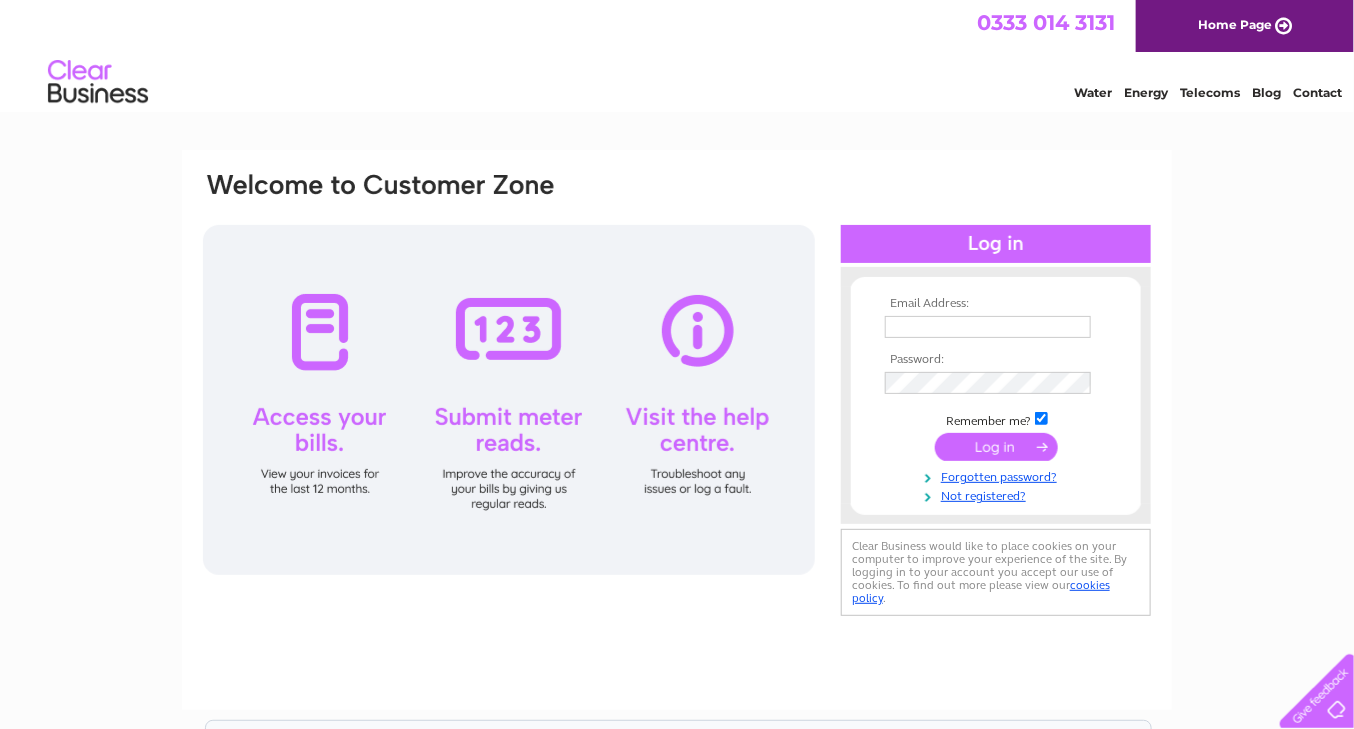 scroll, scrollTop: 0, scrollLeft: 0, axis: both 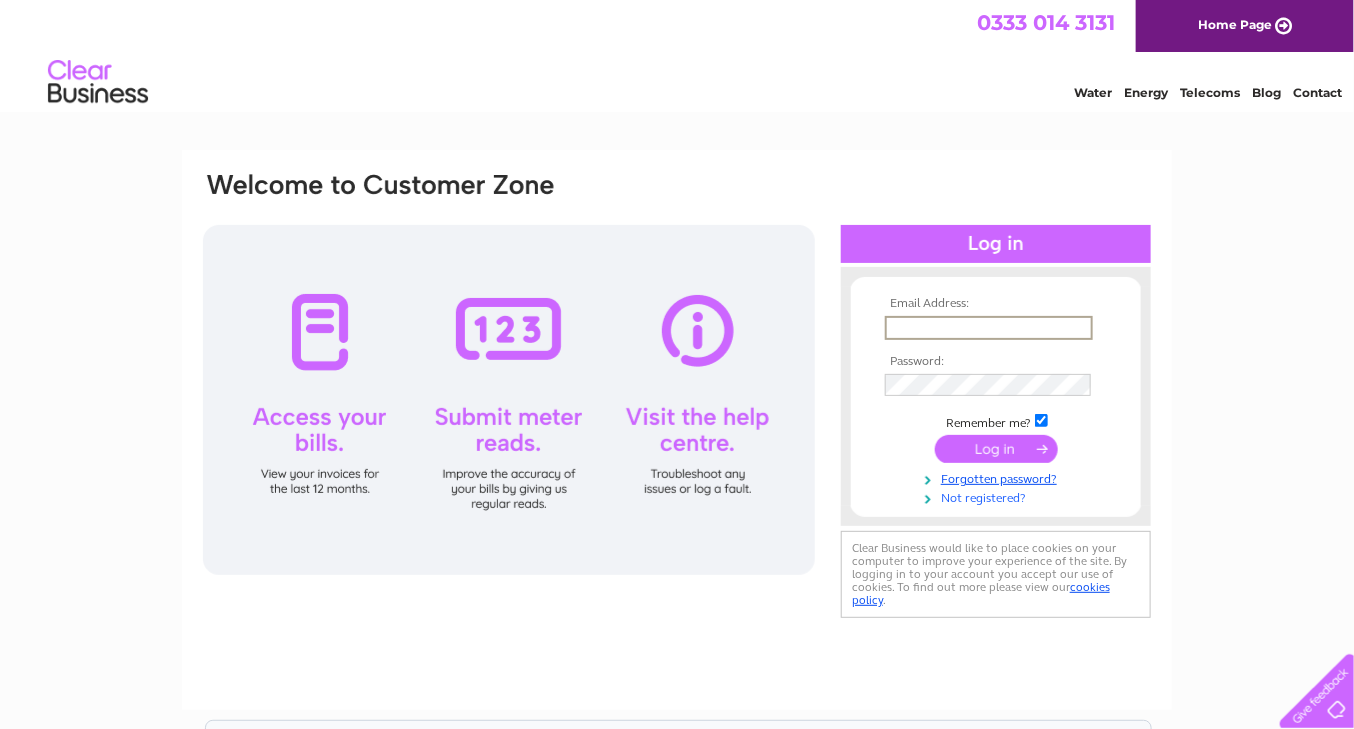 type on "[EMAIL]" 